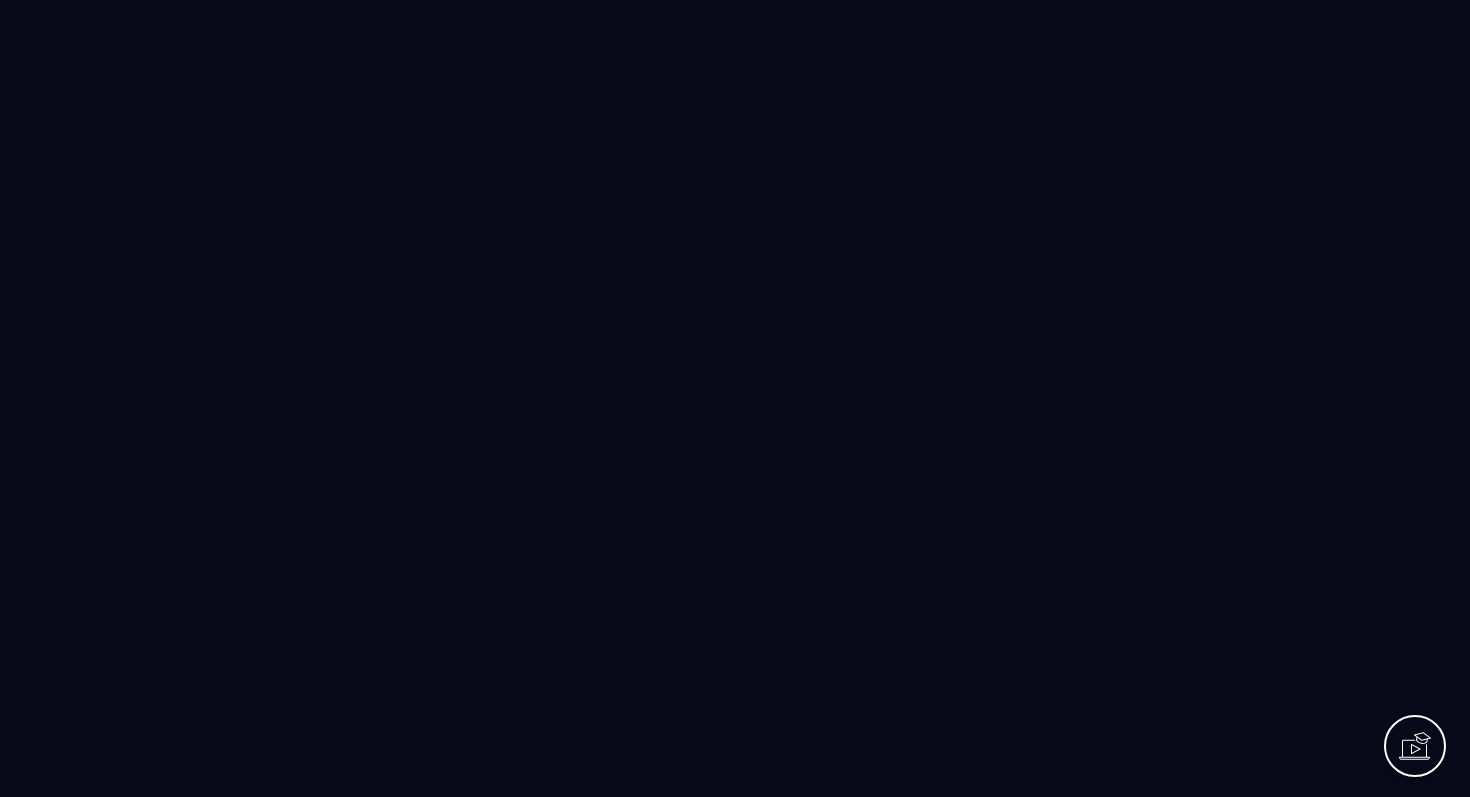 scroll, scrollTop: 0, scrollLeft: 0, axis: both 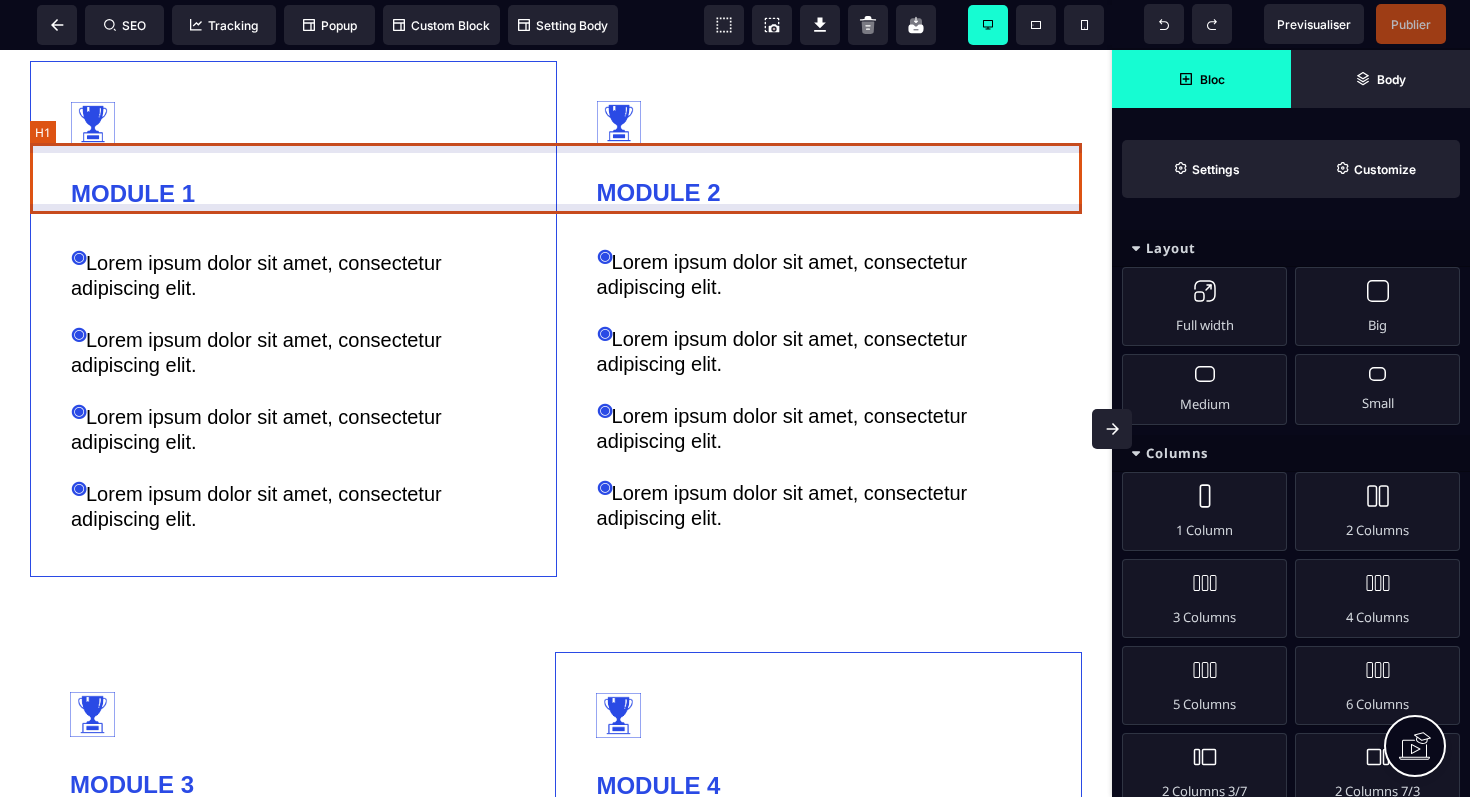 click on "Ce que vous trouverez dans  LA FORMATION :" at bounding box center (556, -33) 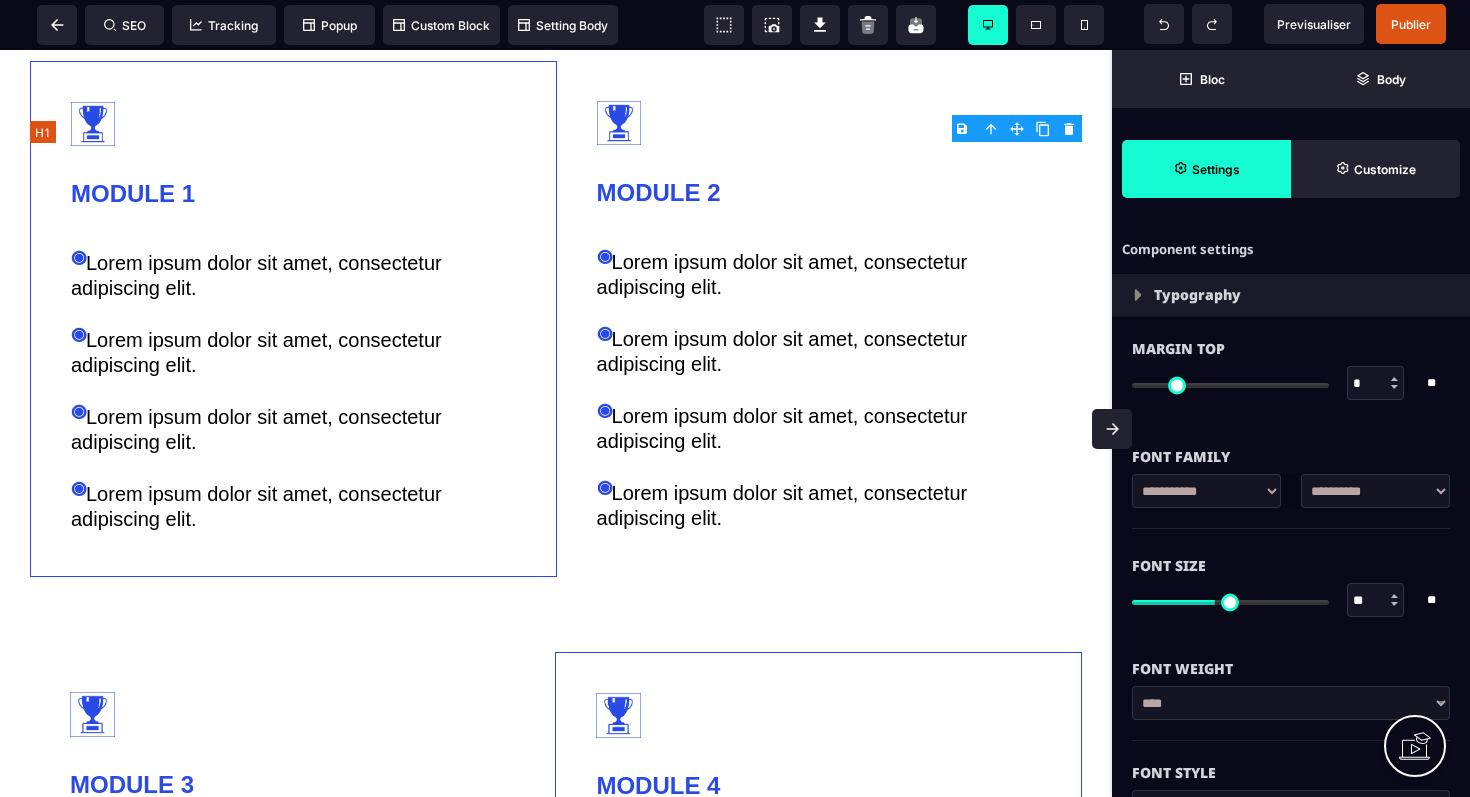 click on "Ce que vous trouverez dans  LA FORMATION :" at bounding box center (556, -33) 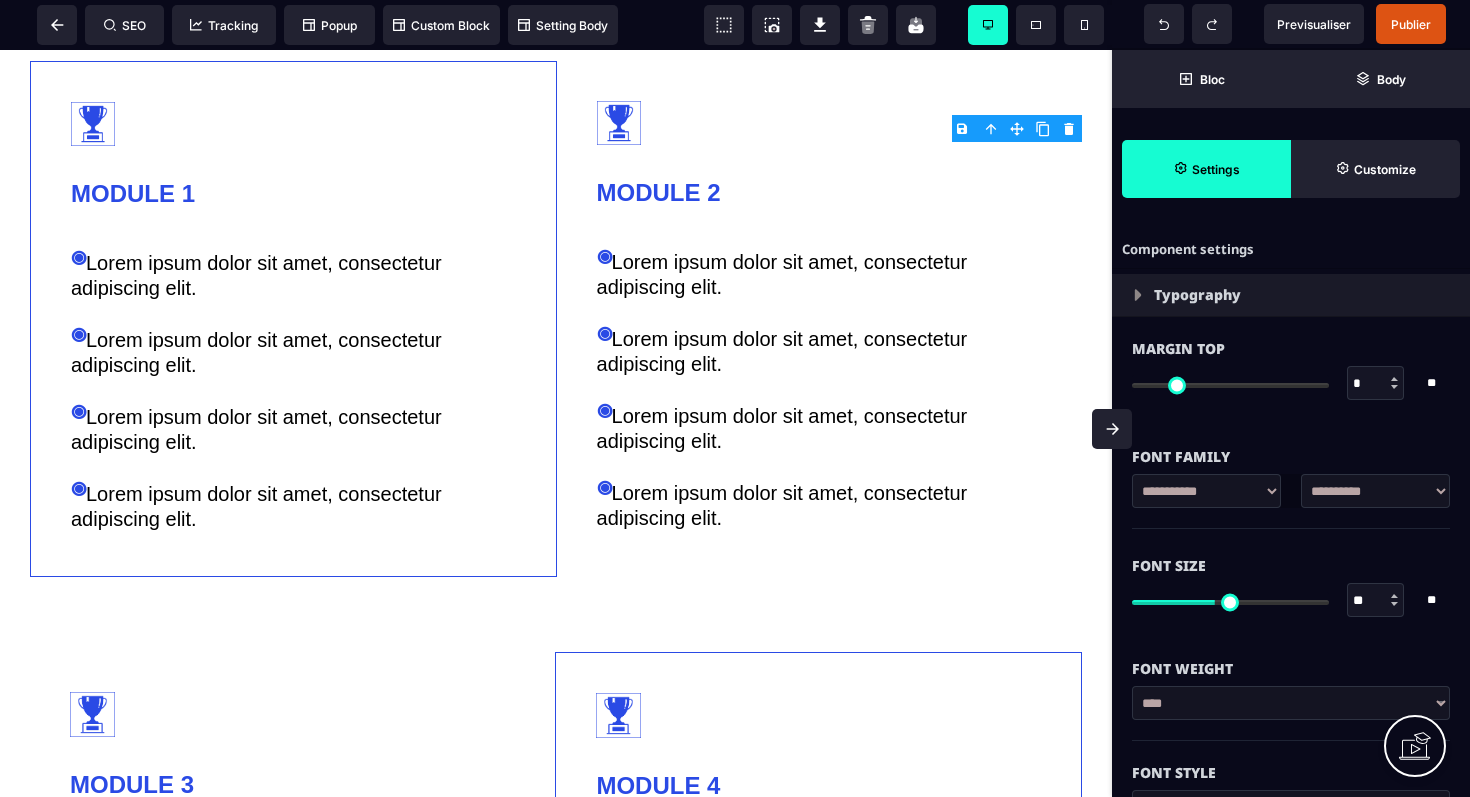 select on "*" 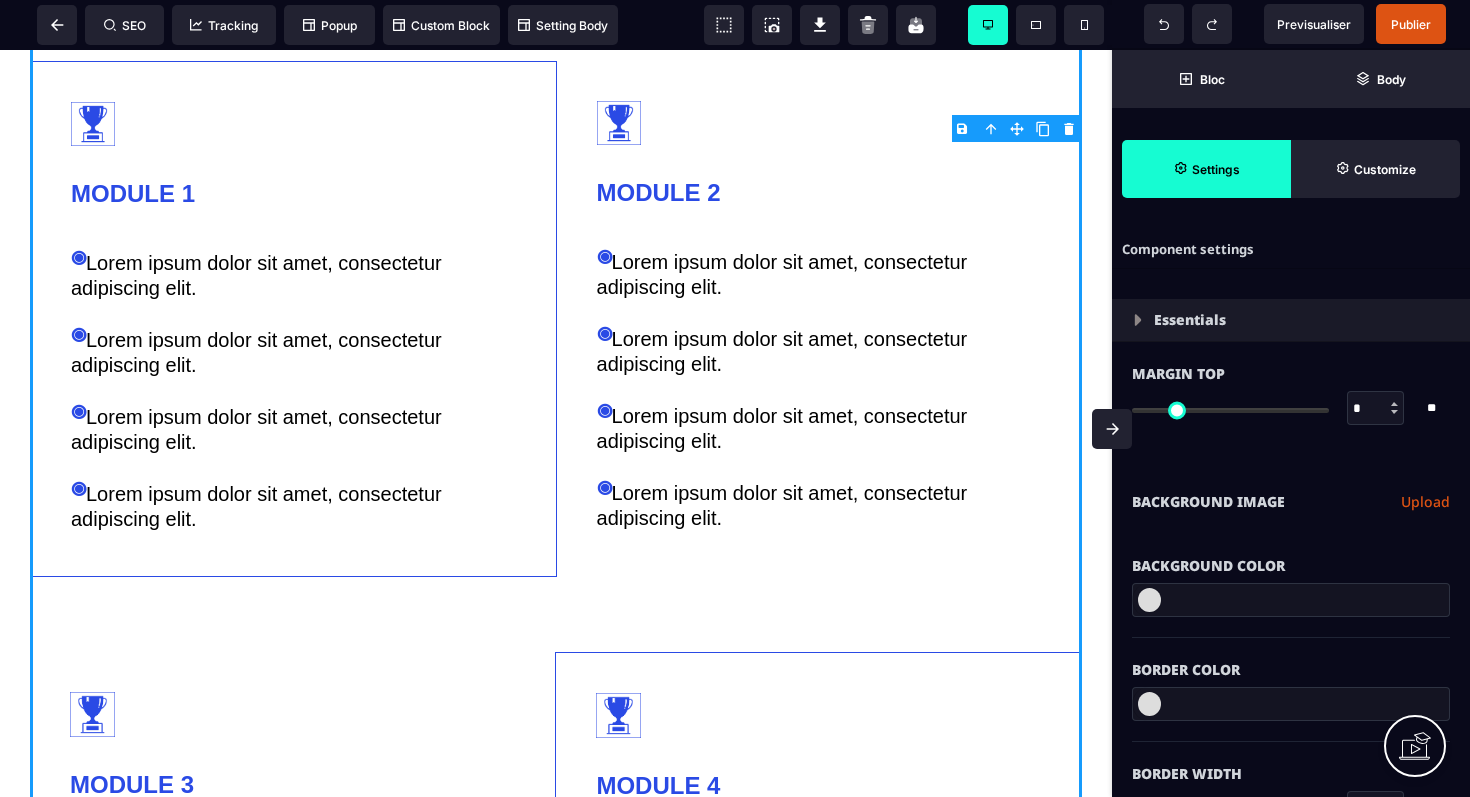 type on "*" 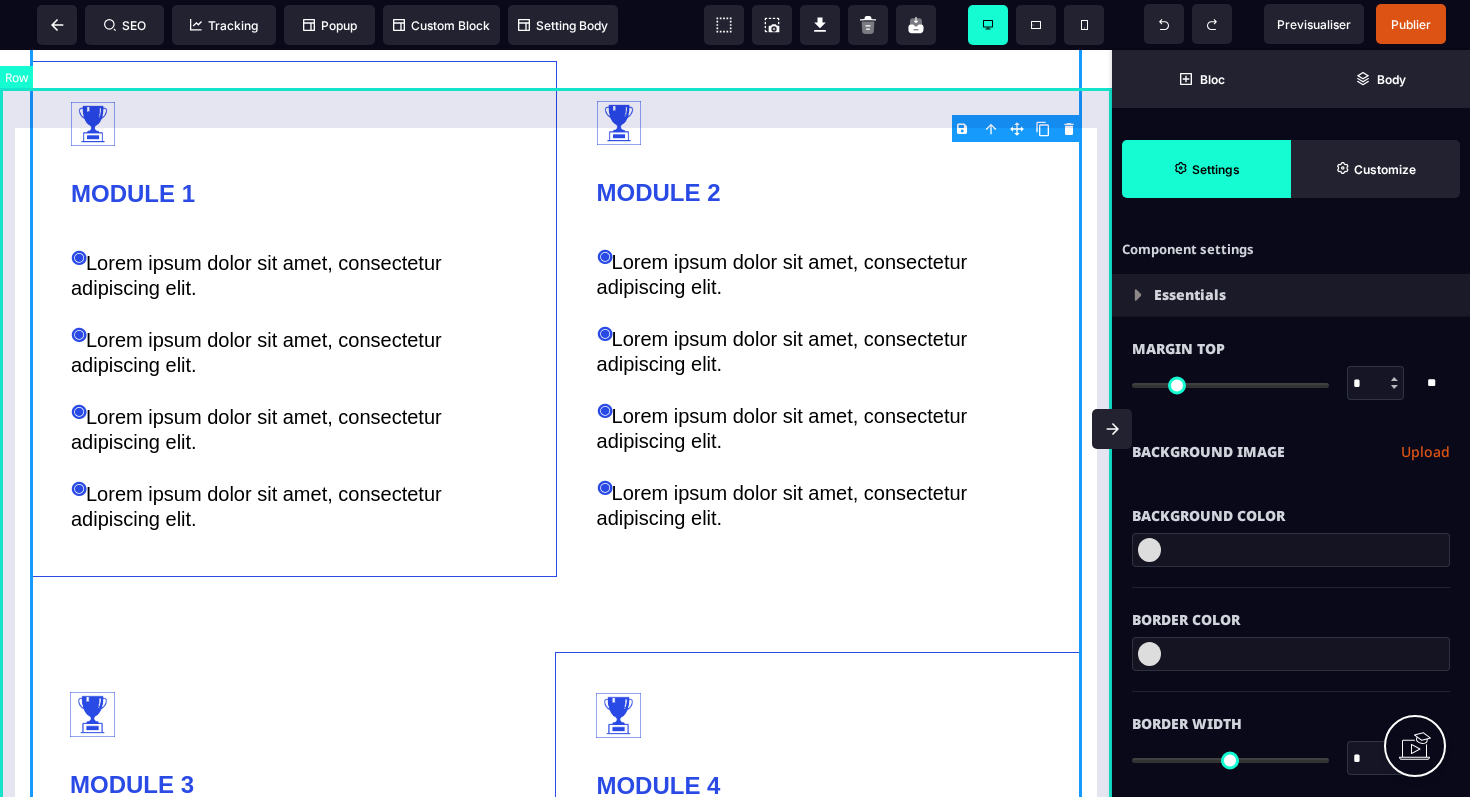 click on "Ce que vous trouverez dans  LA FORMATION : MODULE 1 ◉  Lorem ipsum dolor sit amet, consectetur adipiscing elit. ◉  Lorem ipsum dolor sit amet, consectetur adipiscing elit. ◉  Lorem ipsum dolor sit amet, consectetur adipiscing elit. ◉  Lorem ipsum dolor sit amet, consectetur adipiscing elit. MODULE 2 ◉  Lorem ipsum dolor sit amet, consectetur adipiscing elit. ◉  Lorem ipsum dolor sit amet, consectetur adipiscing elit. ◉  Lorem ipsum dolor sit amet, consectetur adipiscing elit. ◉  Lorem ipsum dolor sit amet, consectetur adipiscing elit. MODULE 3 ◉  Lorem ipsum dolor sit amet, consectetur adipiscing elit. ◉  Lorem ipsum dolor sit amet, consectetur adipiscing elit. ◉  Lorem ipsum dolor sit amet, consectetur adipiscing elit. ◉  Lorem ipsum dolor sit amet, consectetur adipiscing elit. MODULE 4 ◉  Lorem ipsum dolor sit amet, consectetur adipiscing elit. ◉  Lorem ipsum dolor sit amet, consectetur adipiscing elit. ◉  Lorem ipsum dolor sit amet, consectetur adipiscing elit. ◉ MODULE 5" at bounding box center [556, 938] 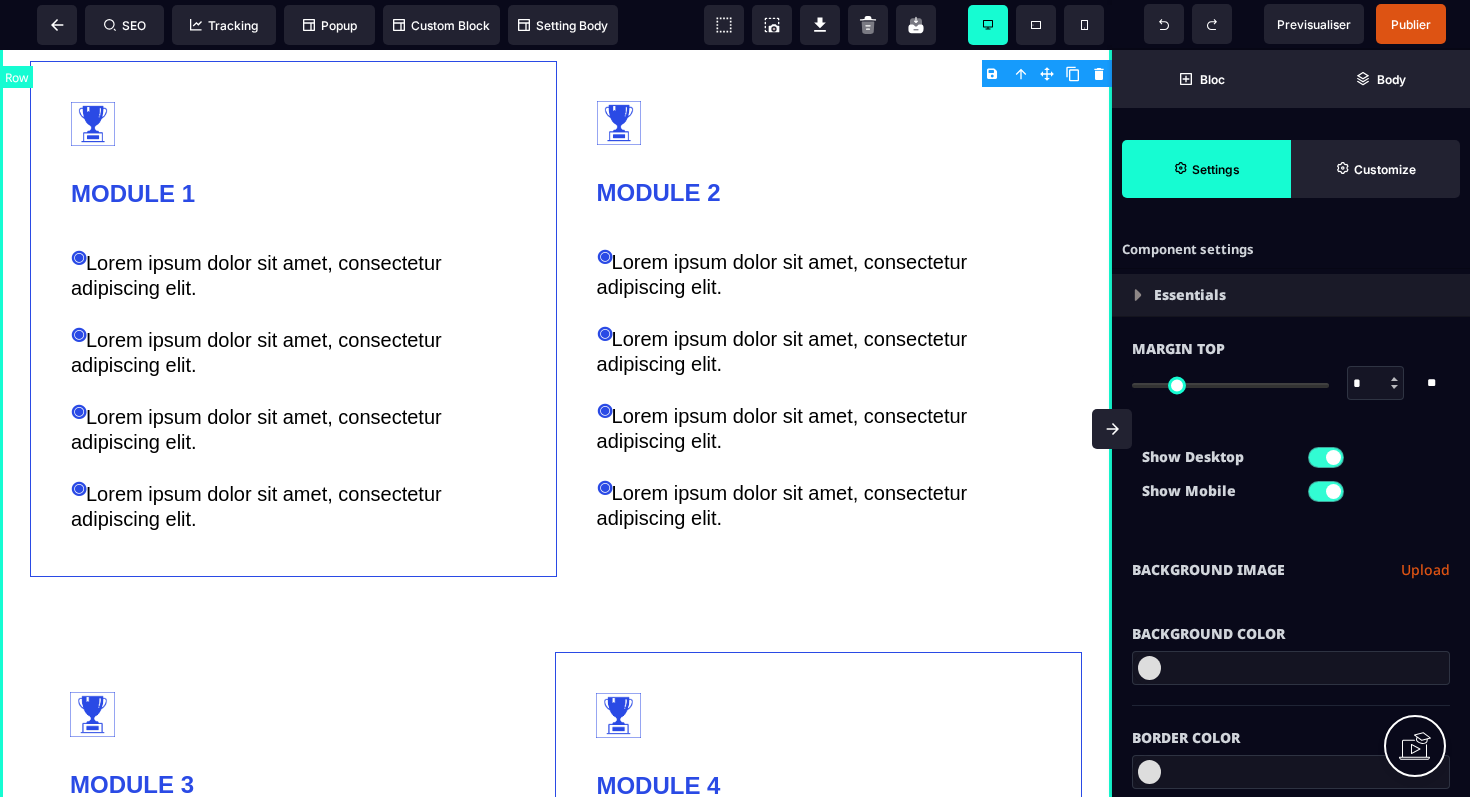 type on "*" 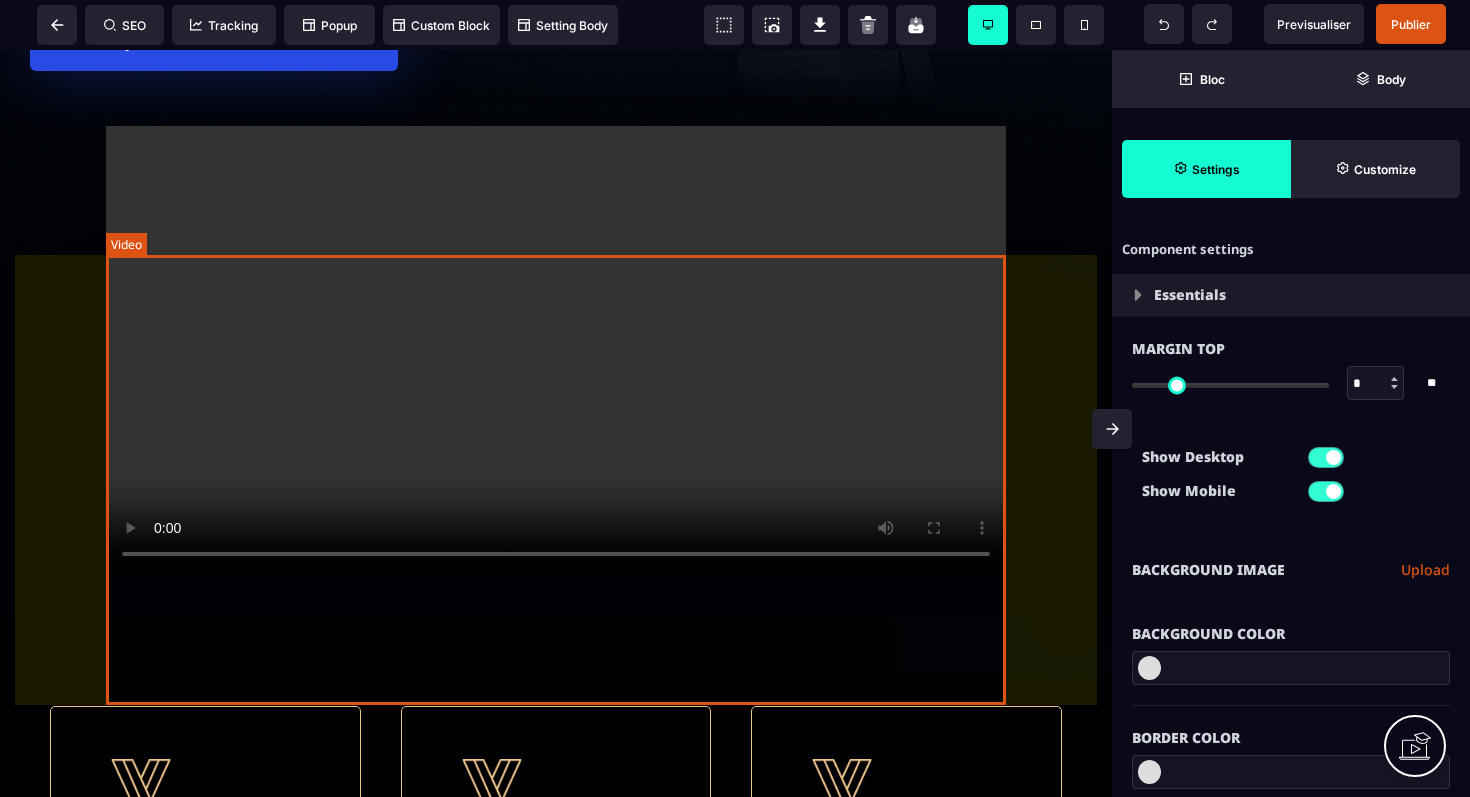 scroll, scrollTop: 0, scrollLeft: 0, axis: both 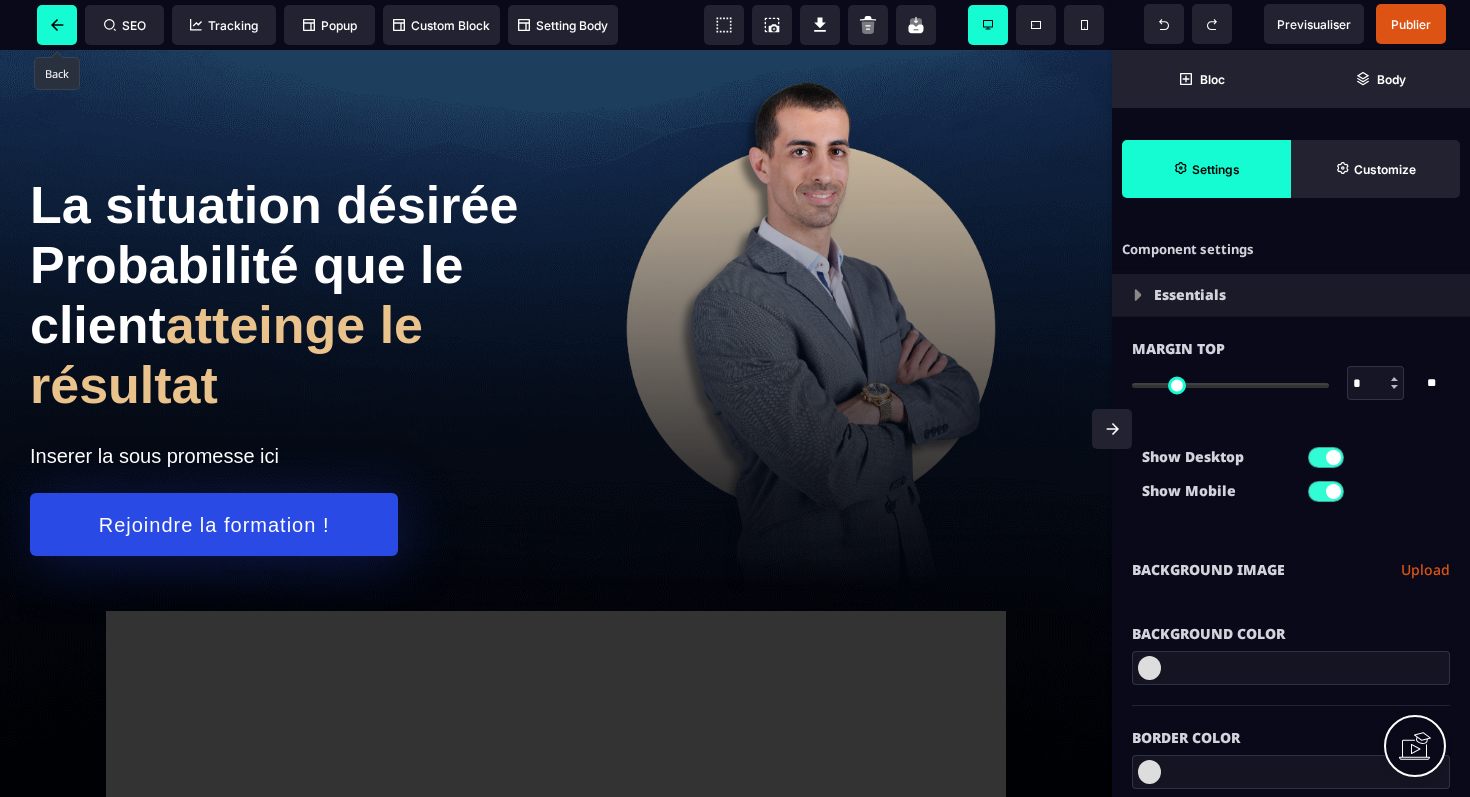 click at bounding box center (57, 25) 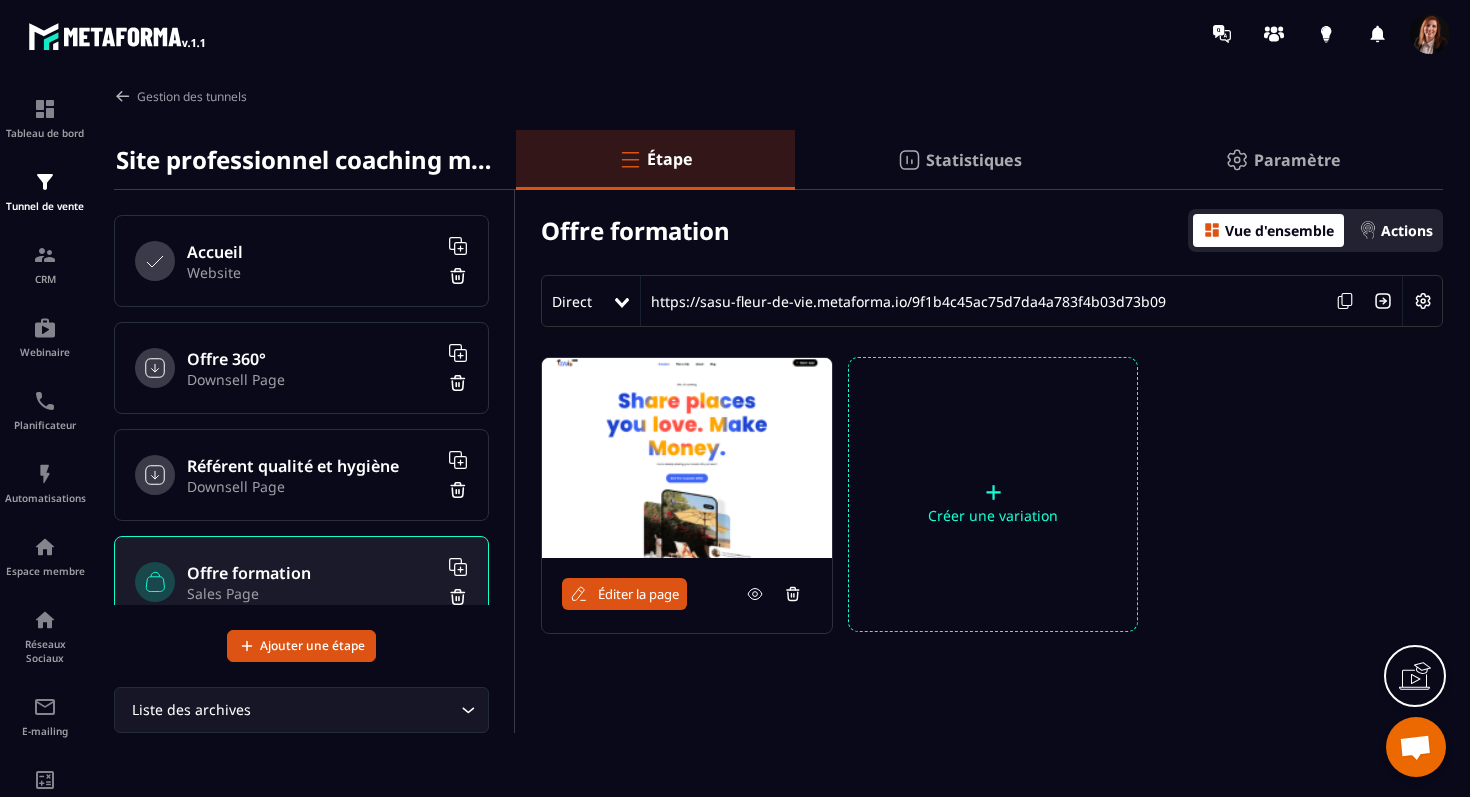 click at bounding box center (687, 458) 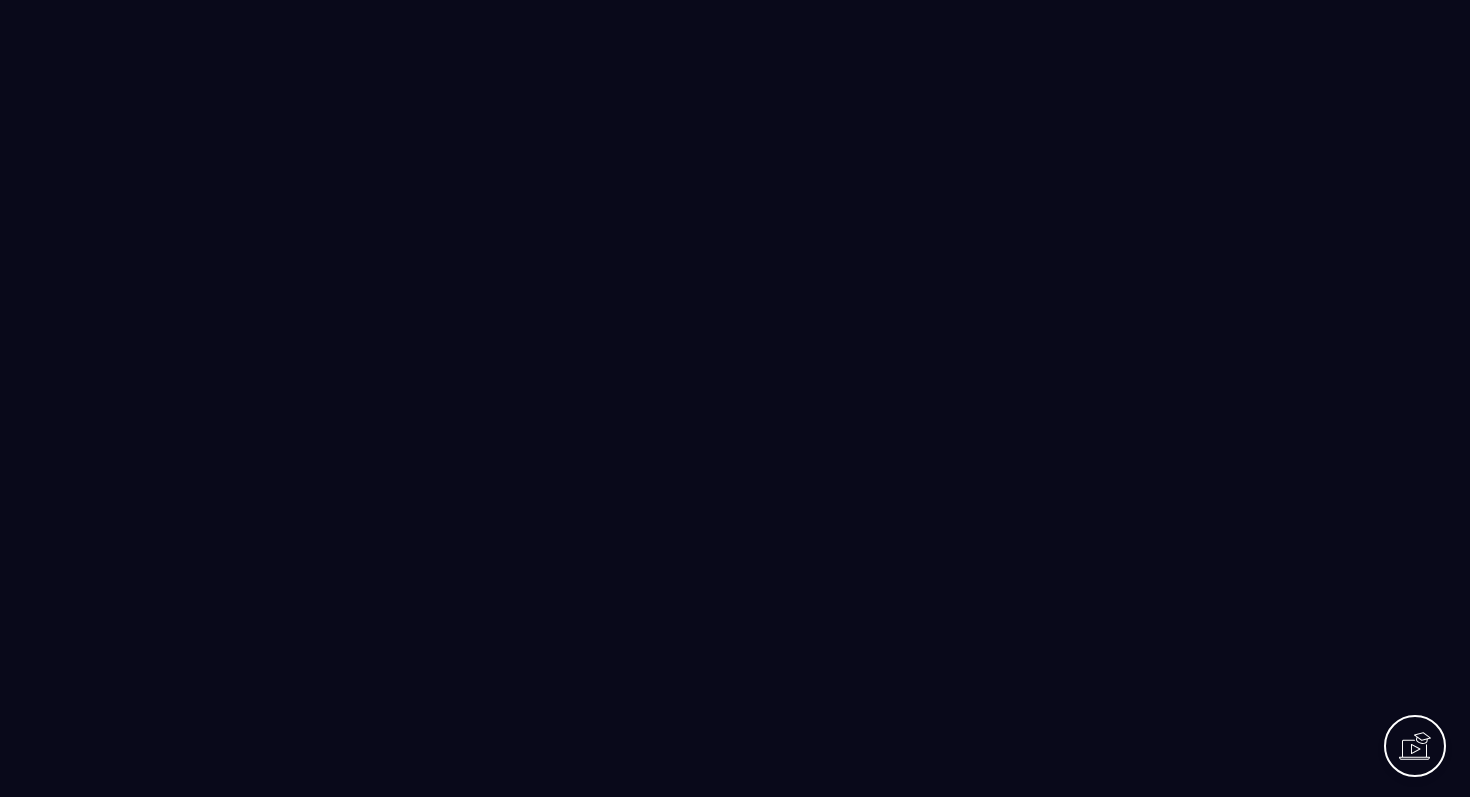 scroll, scrollTop: 0, scrollLeft: 0, axis: both 